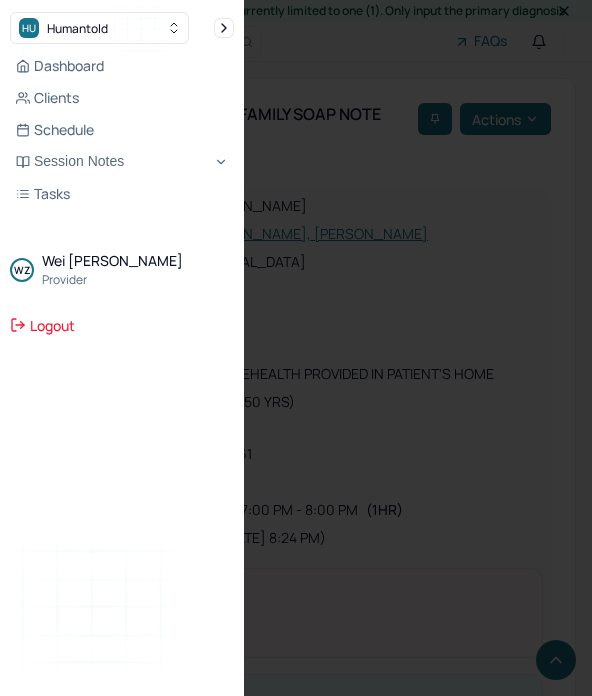 scroll, scrollTop: 1550, scrollLeft: 0, axis: vertical 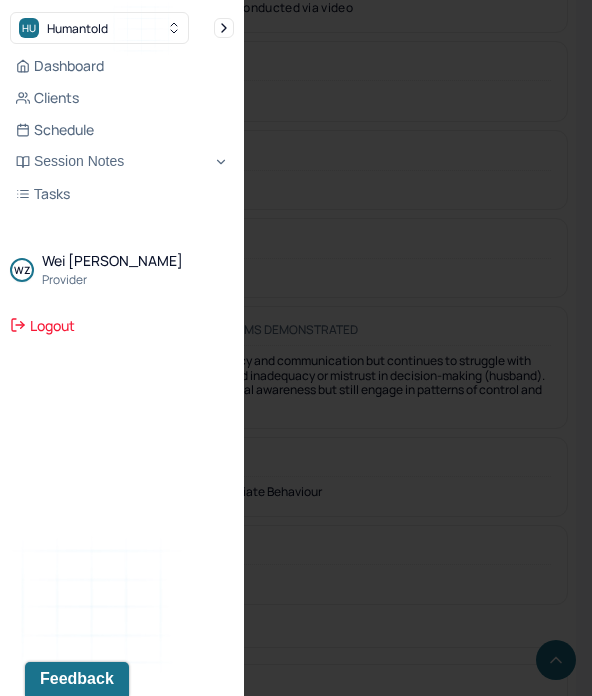 click at bounding box center [296, 348] 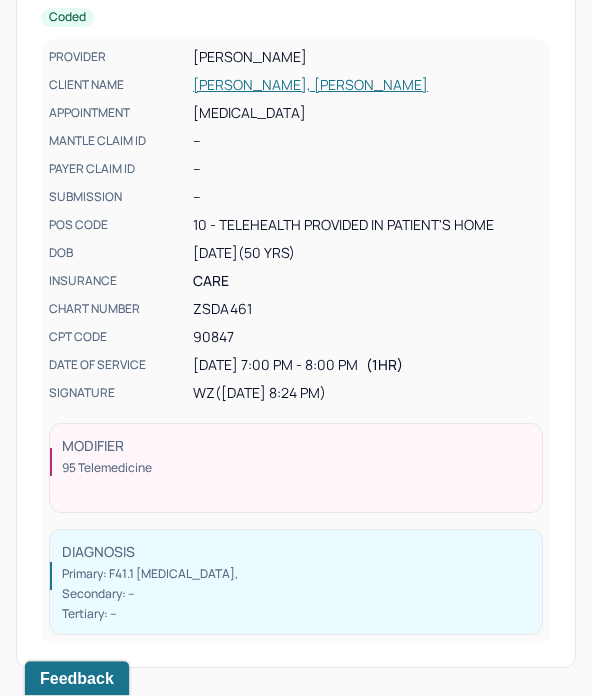 scroll, scrollTop: 0, scrollLeft: 0, axis: both 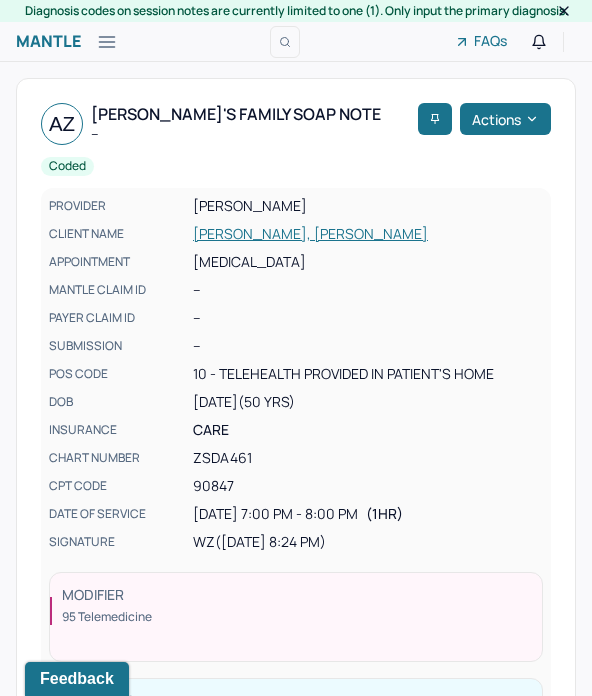 click on "Actions" at bounding box center (505, 119) 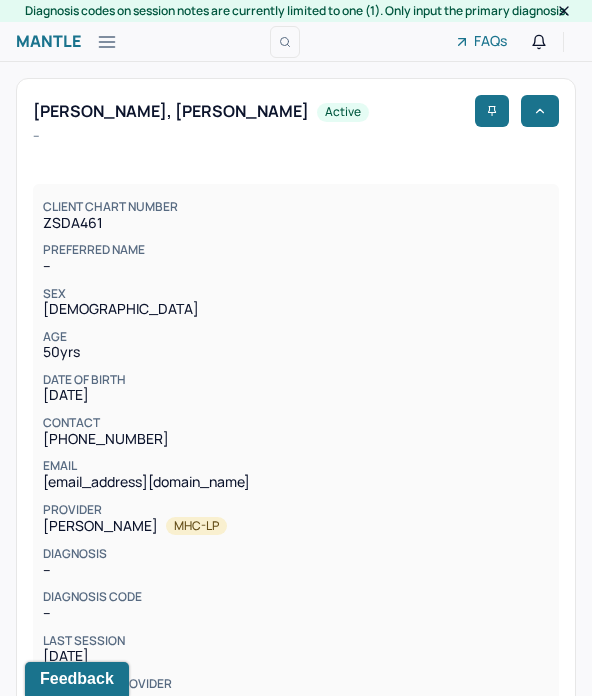 scroll, scrollTop: 809, scrollLeft: 0, axis: vertical 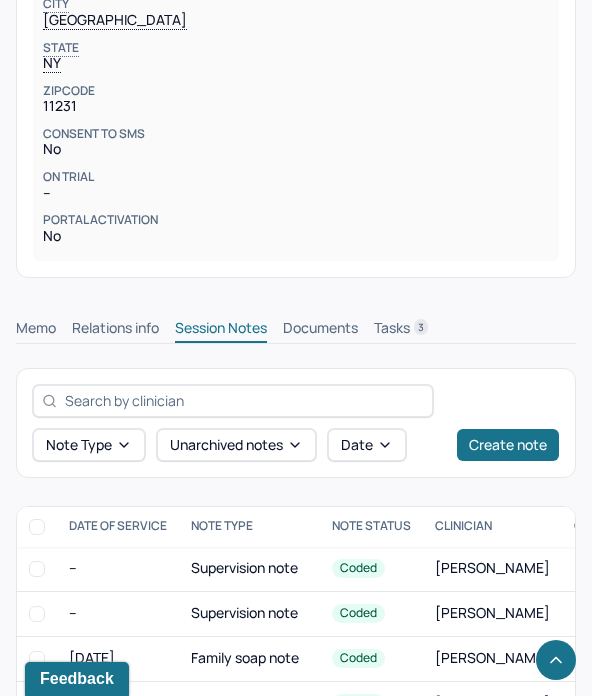 click on "Create note" at bounding box center [508, 445] 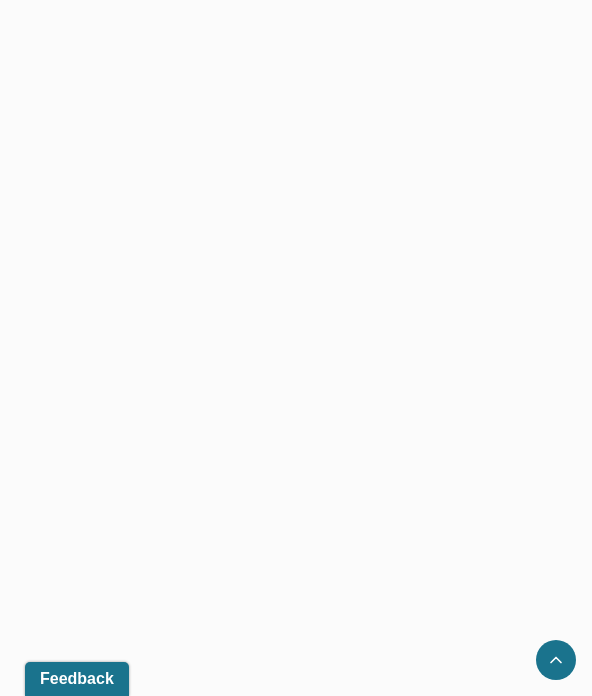 scroll, scrollTop: 0, scrollLeft: 0, axis: both 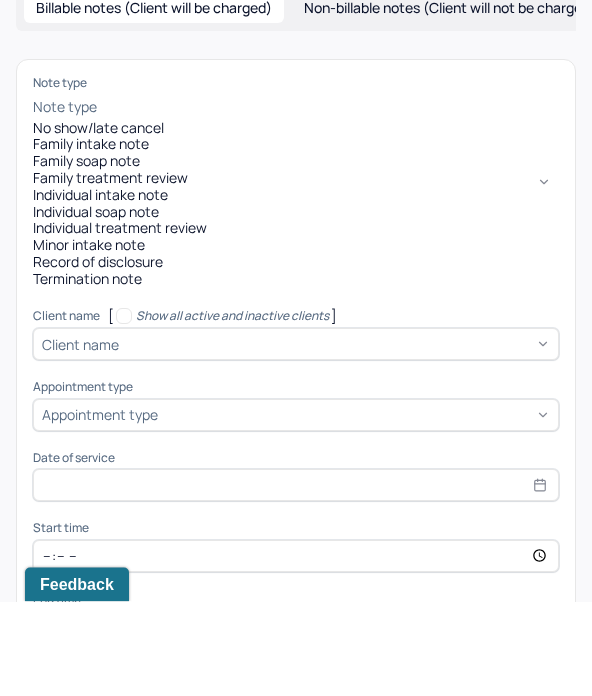 click on "Family soap note" at bounding box center [296, 256] 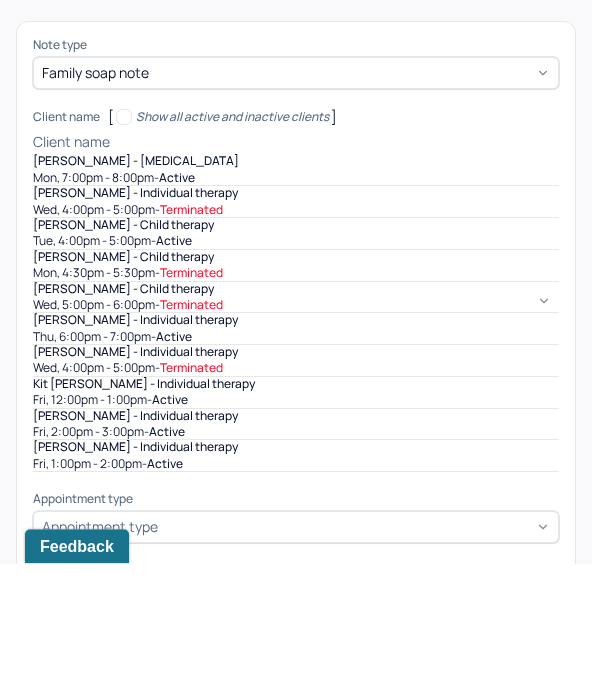 scroll, scrollTop: 0, scrollLeft: 0, axis: both 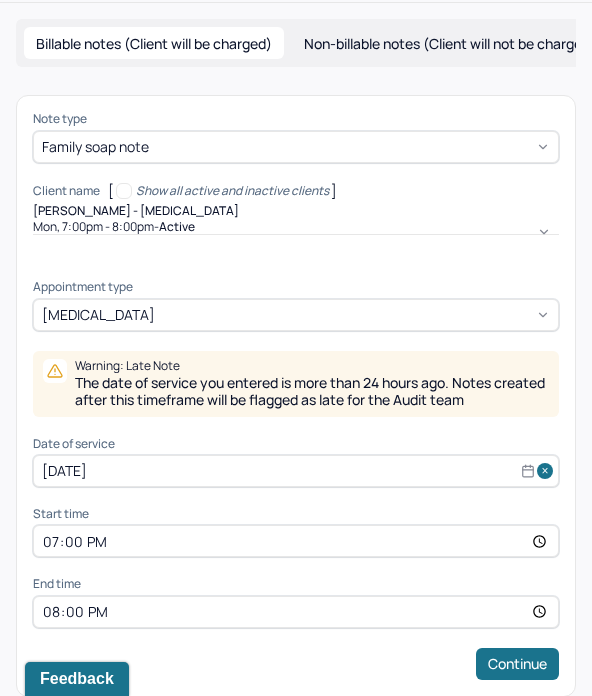 click on "[DATE]" at bounding box center [296, 471] 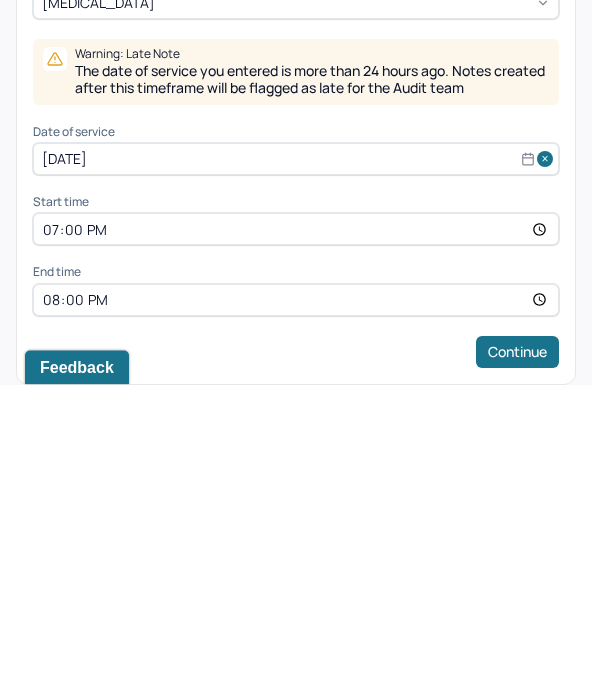 select on "6" 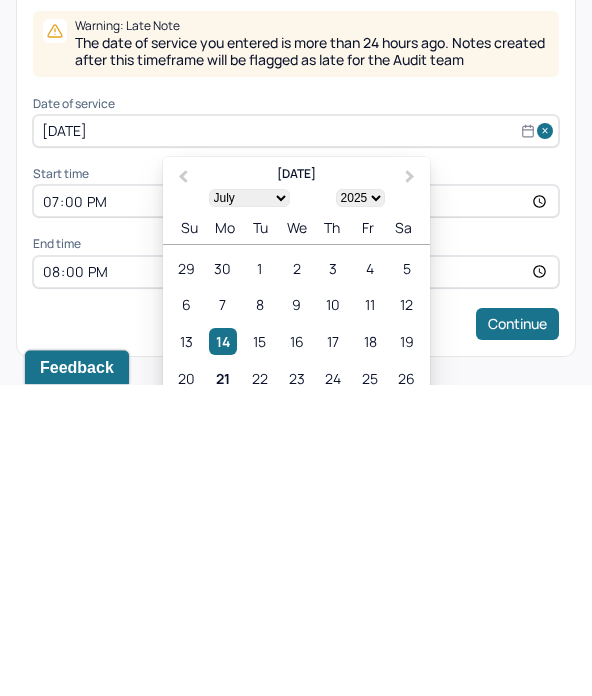 scroll, scrollTop: 27, scrollLeft: 0, axis: vertical 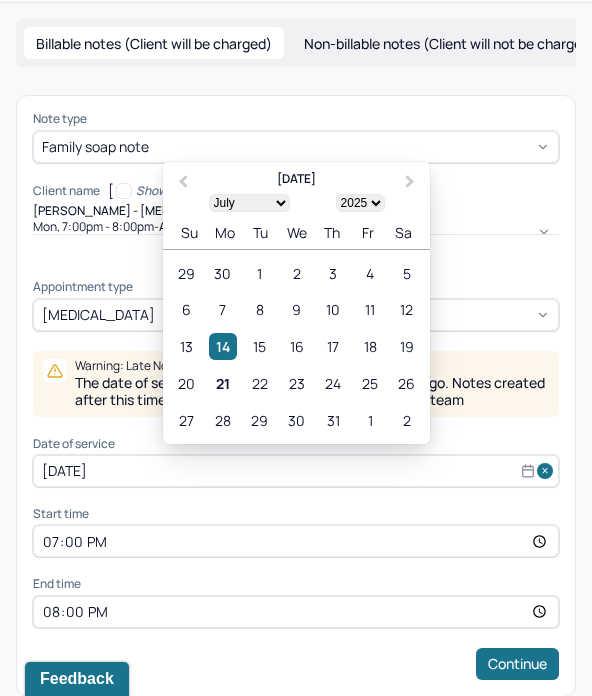 click on "14" at bounding box center [222, 346] 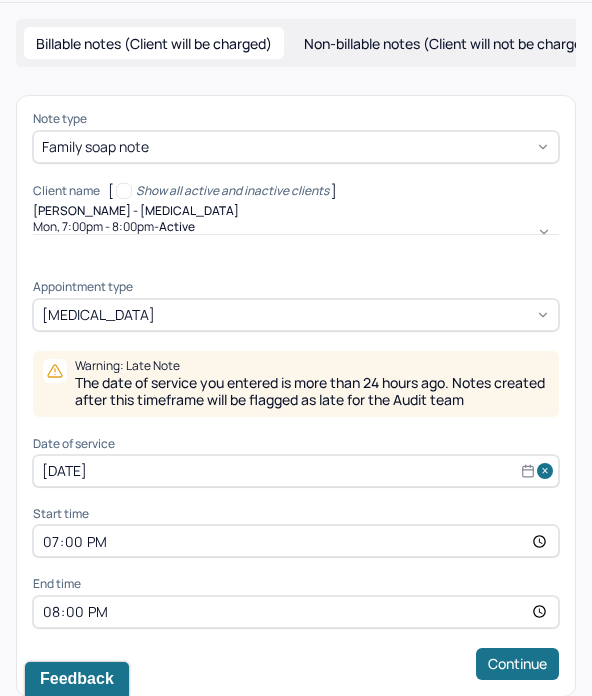 click on "[DATE]" at bounding box center [296, 471] 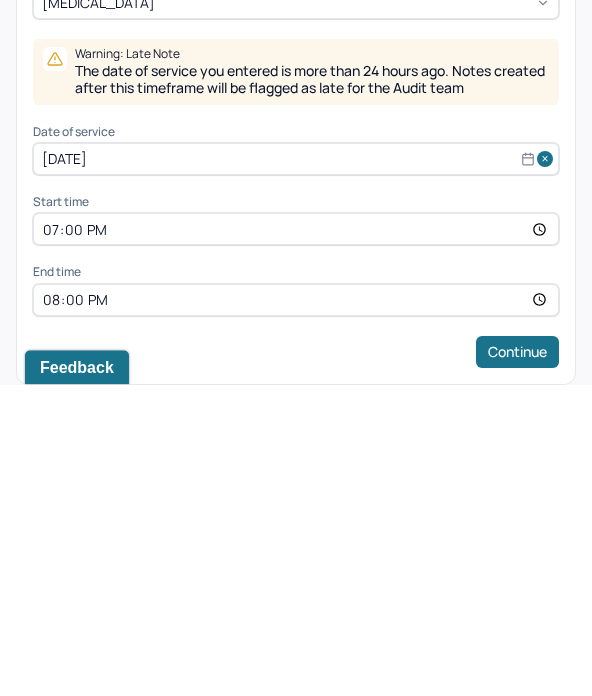 select on "6" 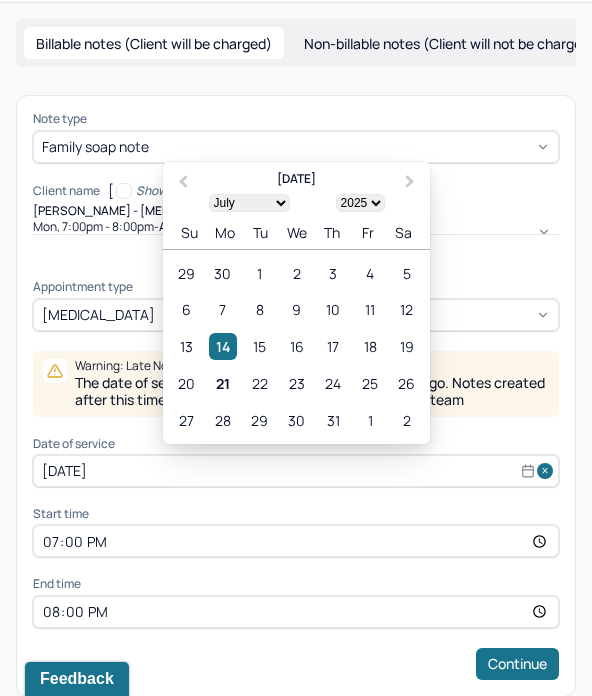 click on "21" at bounding box center [222, 383] 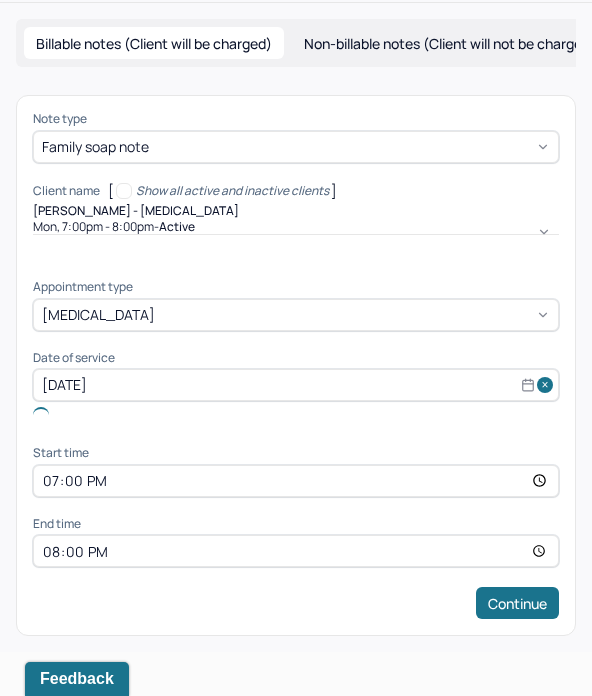 type on "[DATE]" 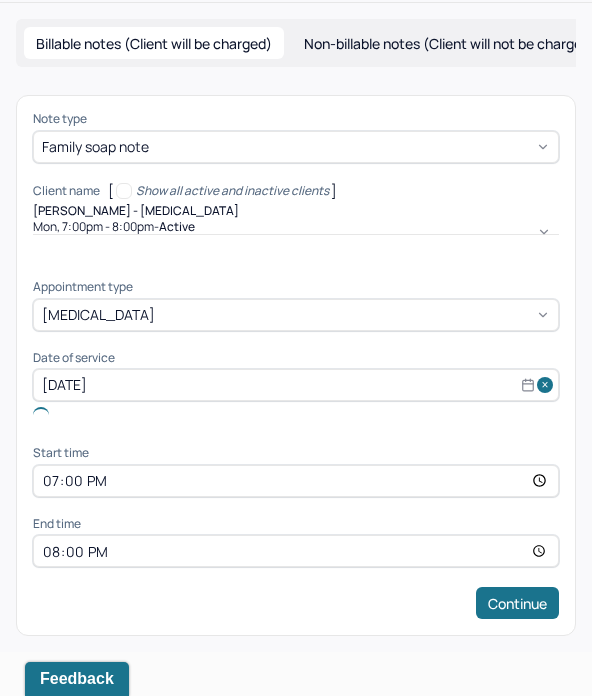 scroll, scrollTop: 0, scrollLeft: 0, axis: both 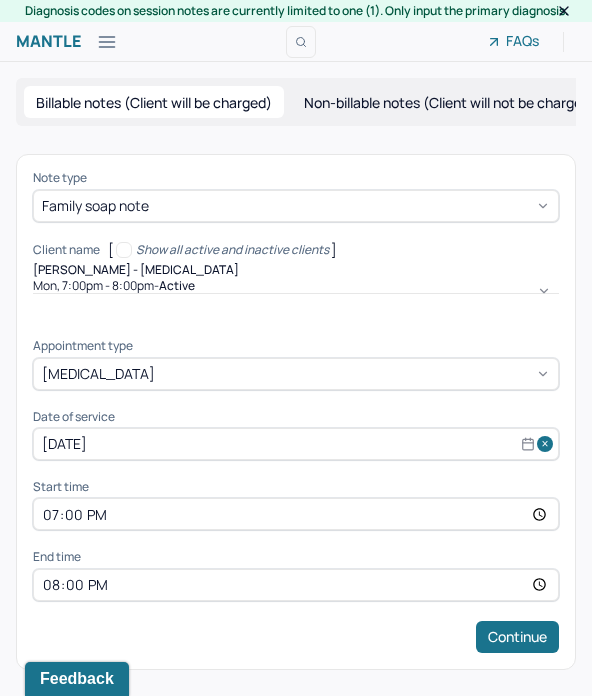 click on "Continue" at bounding box center [517, 637] 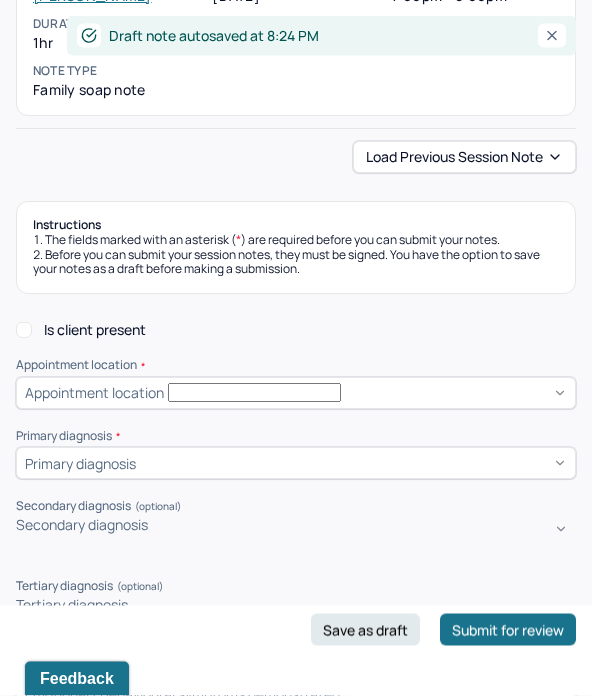 scroll, scrollTop: 207, scrollLeft: 0, axis: vertical 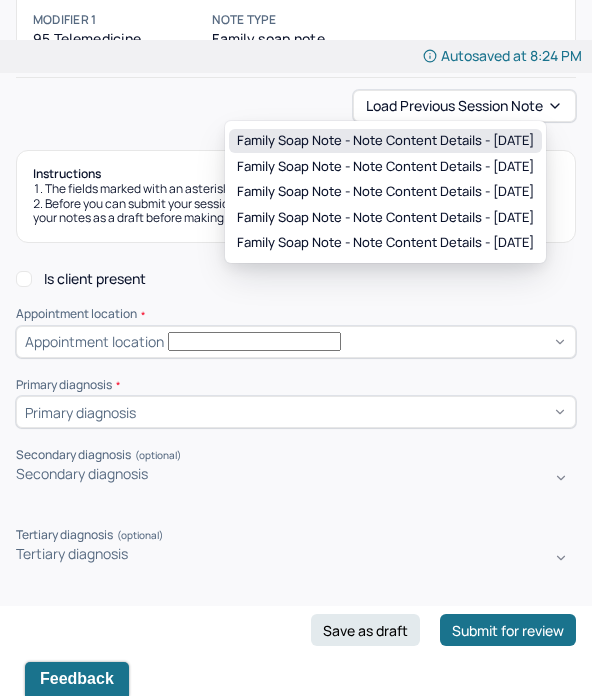 click on "Family soap note   - Note content Details -   [DATE]" at bounding box center (385, 141) 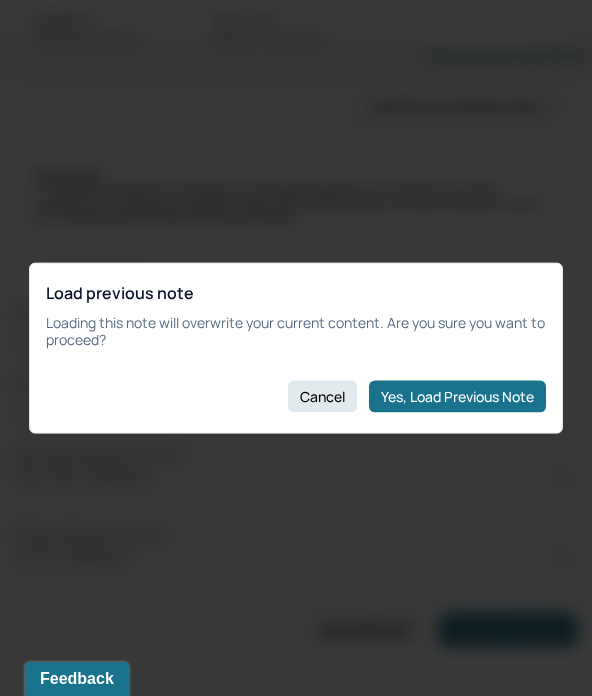 click on "Yes, Load Previous Note" at bounding box center [457, 396] 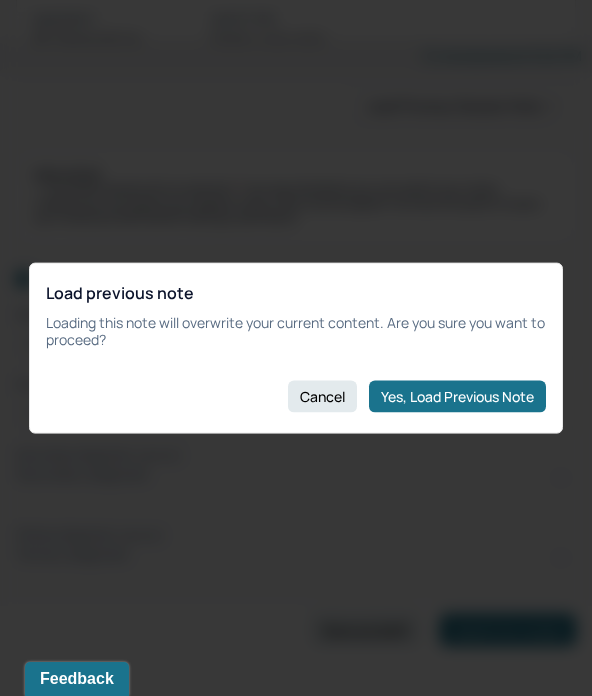 checkbox on "true" 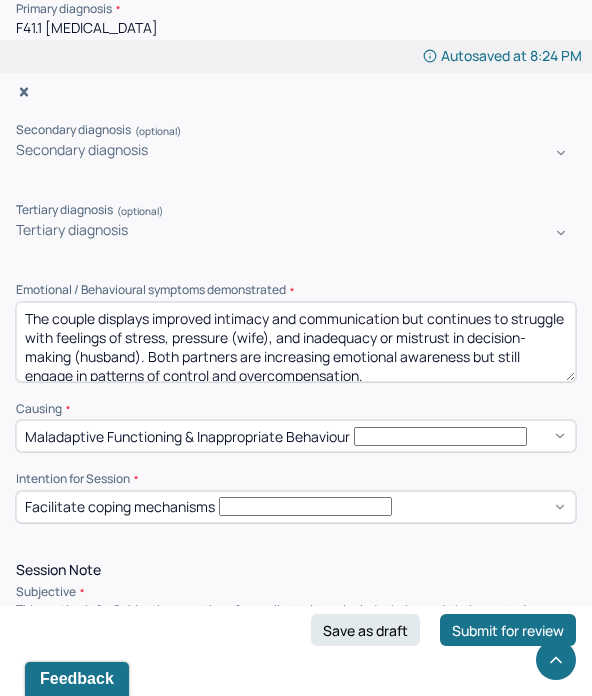 scroll, scrollTop: 1115, scrollLeft: 0, axis: vertical 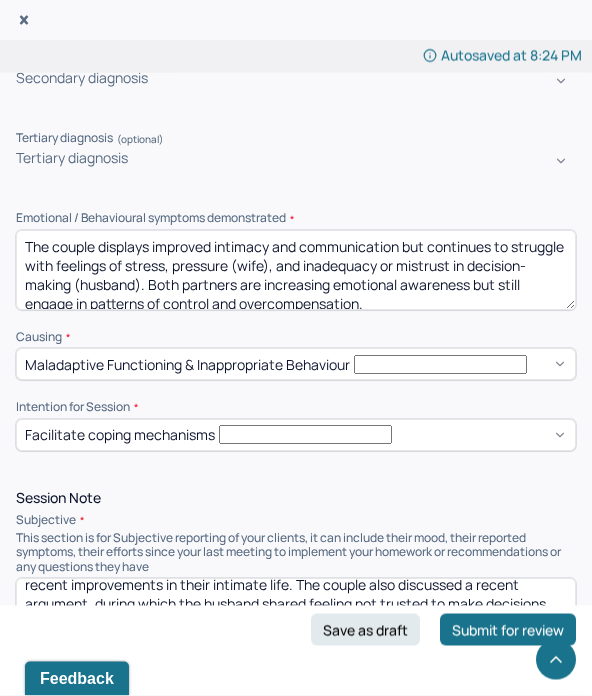 click on "The couple reported having a peaceful two weeks and are preparing for upcoming summer plans, including updating their trip itinerary. The wife processed residual feelings from the previous session, expressing stress and pressure around the belief that her decisions about sex could impact the husband's mood. Both partners noted recent improvements in their intimate life. The couple also discussed a recent argument, during which the husband shared feeling not trusted to make decisions and "not good enough" when his choices are overruled, questioned, or met with the wife’s attitude." at bounding box center [296, 619] 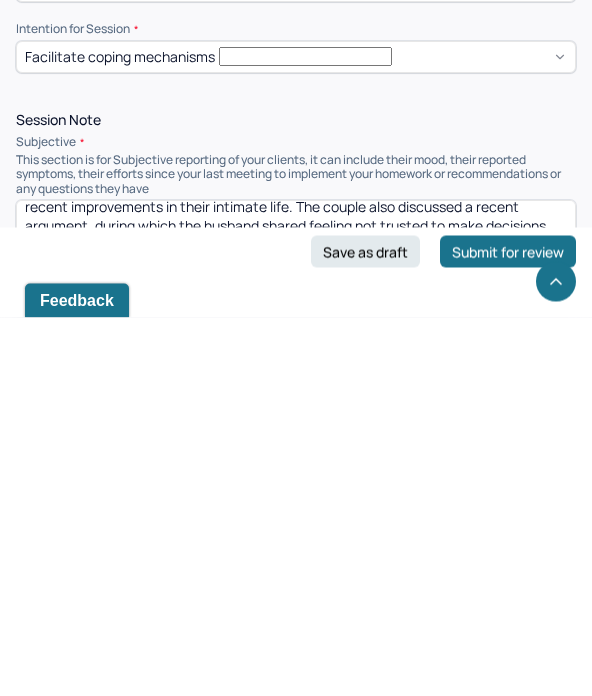 click on "The couple reported having a peaceful two weeks and are preparing for upcoming summer plans, including updating their trip itinerary. The wife processed residual feelings from the previous session, expressing stress and pressure around the belief that her decisions about sex could impact the husband's mood. Both partners noted recent improvements in their intimate life. The couple also discussed a recent argument, during which the husband shared feeling not trusted to make decisions and "not good enough" when his choices are overruled, questioned, or met with the wife’s attitude." at bounding box center [296, 619] 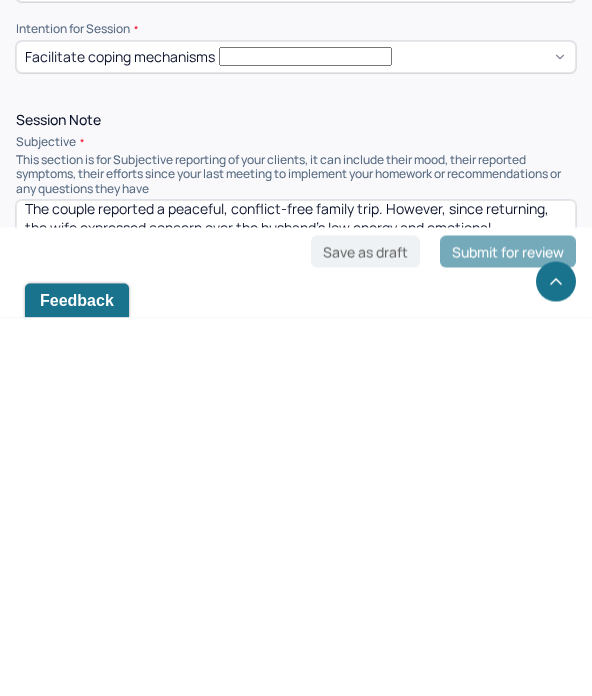 scroll, scrollTop: 13, scrollLeft: 0, axis: vertical 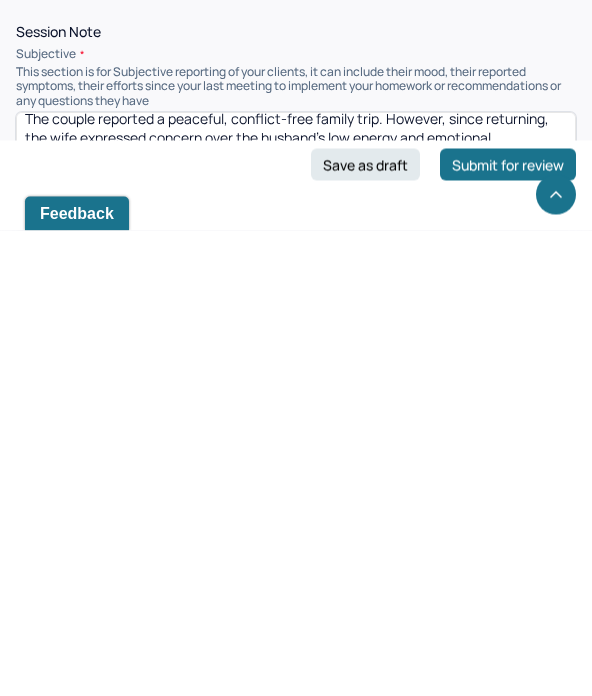 click on "The couple reported a peaceful, conflict-free family trip. However, since returning, the wife expressed concern over the husband’s low energy and emotional withdrawal. She shared feelings of guilt and difficulty being around him, noting he is unresponsive unless the children are present." at bounding box center [296, 618] 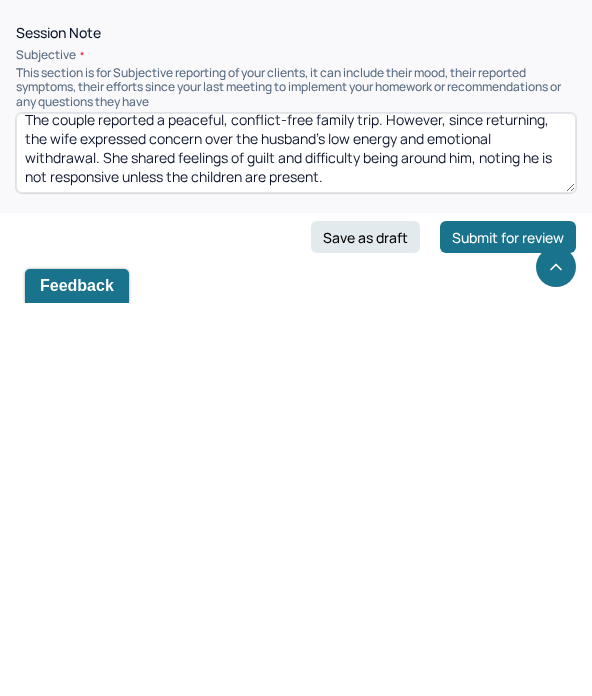 scroll, scrollTop: 1189, scrollLeft: 0, axis: vertical 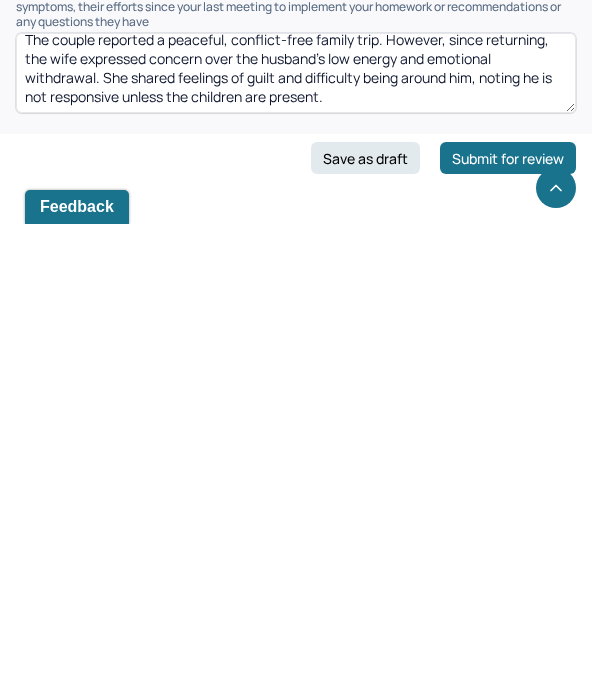 type on "The couple reported a peaceful, conflict-free family trip. However, since returning, the wife expressed concern over the husband’s low energy and emotional withdrawal. She shared feelings of guilt and difficulty being around him, noting he is
not responsive unless the children are present." 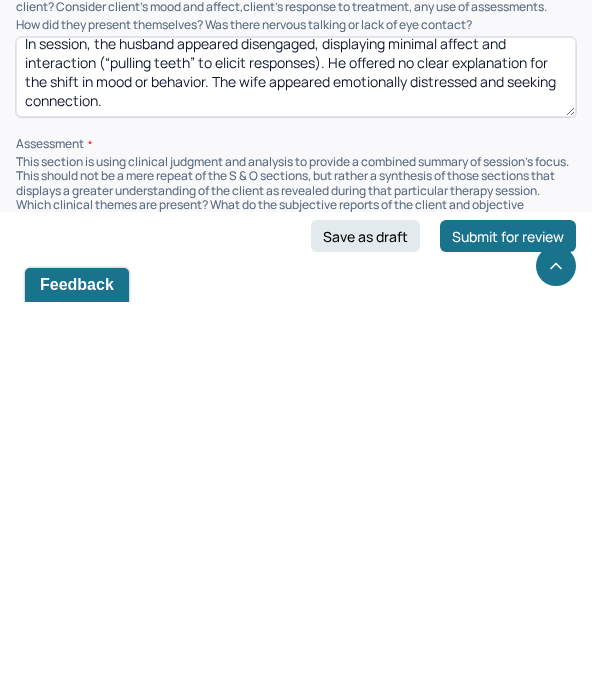 scroll, scrollTop: 1434, scrollLeft: 0, axis: vertical 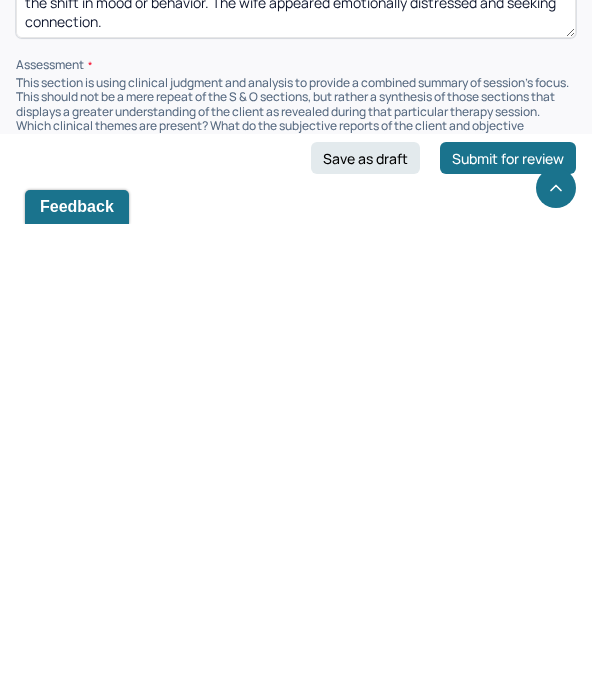 type on "In session, the husband appeared disengaged, displaying minimal affect and interaction (“pulling teeth” to elicit responses). He offered no clear explanation for the shift in mood or behavior. The wife appeared emotionally distressed and seeking connection." 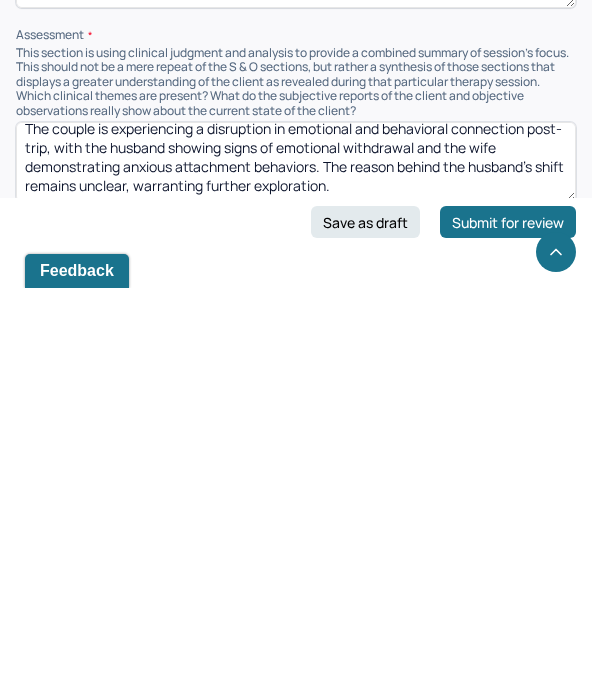 scroll, scrollTop: 13, scrollLeft: 0, axis: vertical 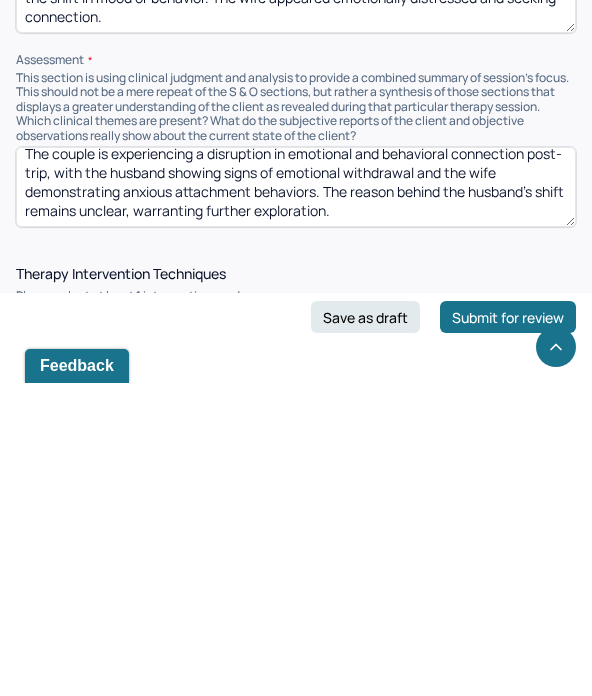 click on "The couple is experiencing a disruption in emotional and behavioral connection post-trip, with the husband showing signs of emotional withdrawal and the wife demonstrating anxious attachment behaviors. The reason behind the husband’s shift remains unclear, warranting further exploration." at bounding box center (296, 500) 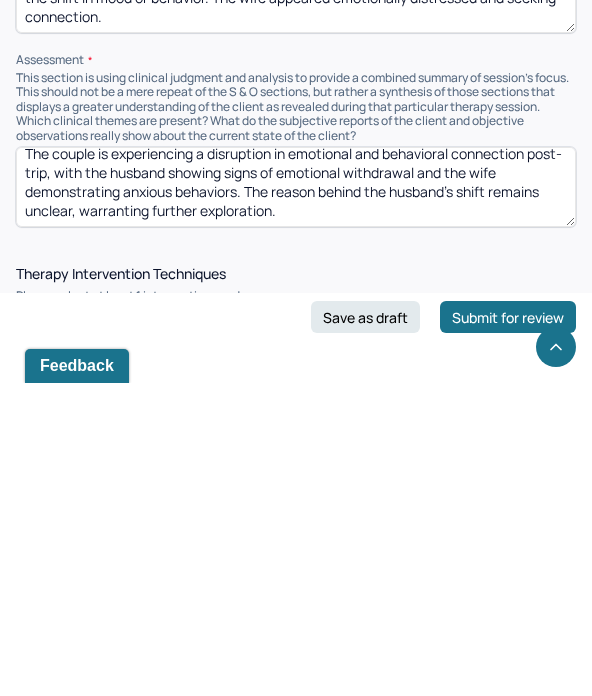 click on "The couple is experiencing a disruption in emotional and behavioral connection post-trip, with the husband showing signs of emotional withdrawal and the wife demonstrating anxious attachment behaviors. The reason behind the husband’s shift remains unclear, warranting further exploration." at bounding box center (296, 500) 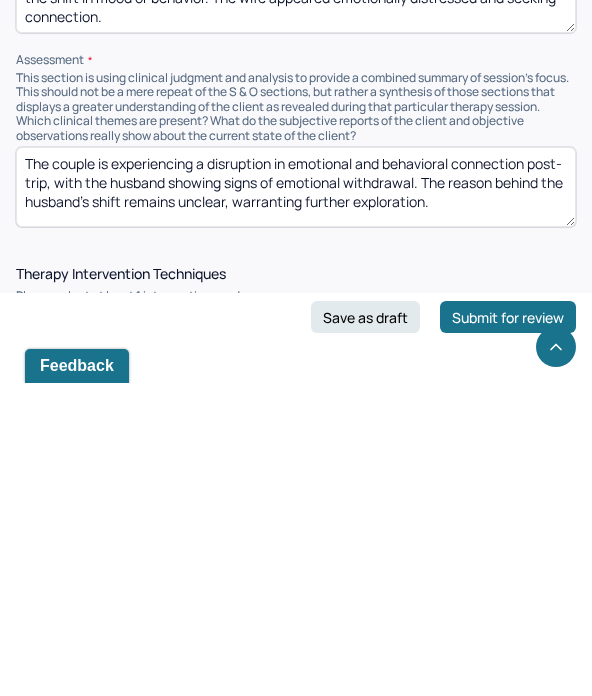scroll, scrollTop: 0, scrollLeft: 0, axis: both 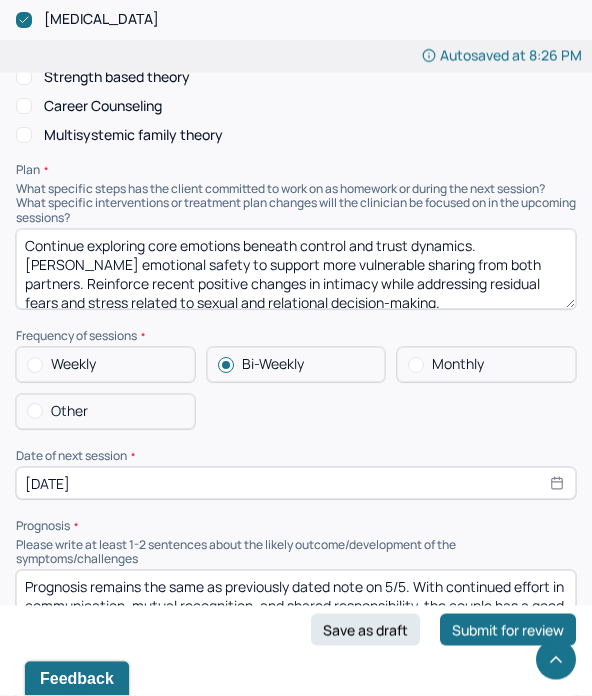click on "Continue exploring core emotions beneath control and trust dynamics. [PERSON_NAME] emotional safety to support more vulnerable sharing from both partners. Reinforce recent positive changes in intimacy while addressing residual fears and stress related to sexual and relational decision-making." at bounding box center (296, 270) 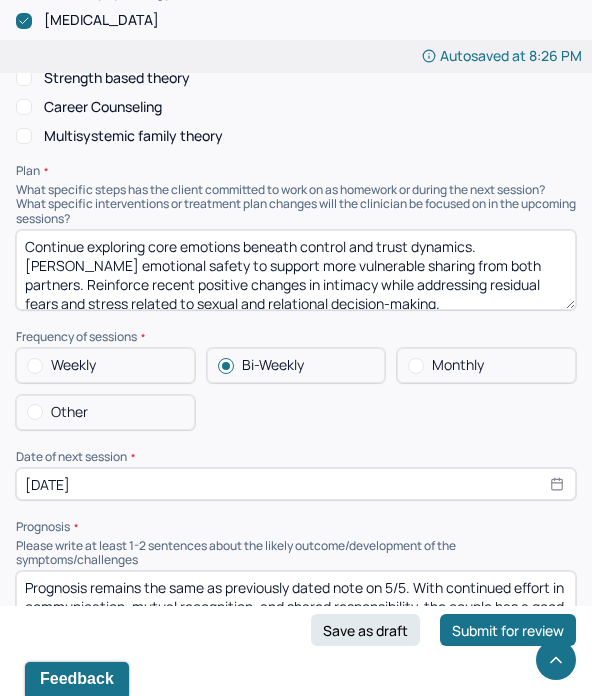 click on "Continue exploring core emotions beneath control and trust dynamics. [PERSON_NAME] emotional safety to support more vulnerable sharing from both partners. Reinforce recent positive changes in intimacy while addressing residual fears and stress related to sexual and relational decision-making." at bounding box center [296, 270] 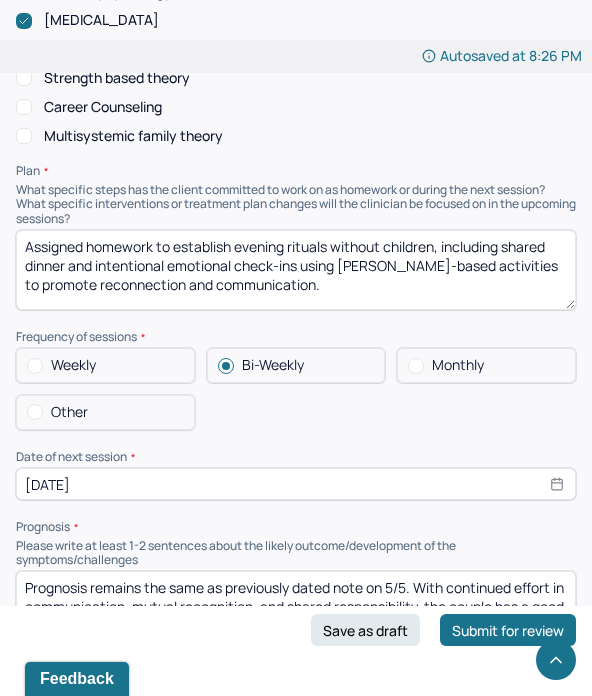 scroll, scrollTop: 8, scrollLeft: 0, axis: vertical 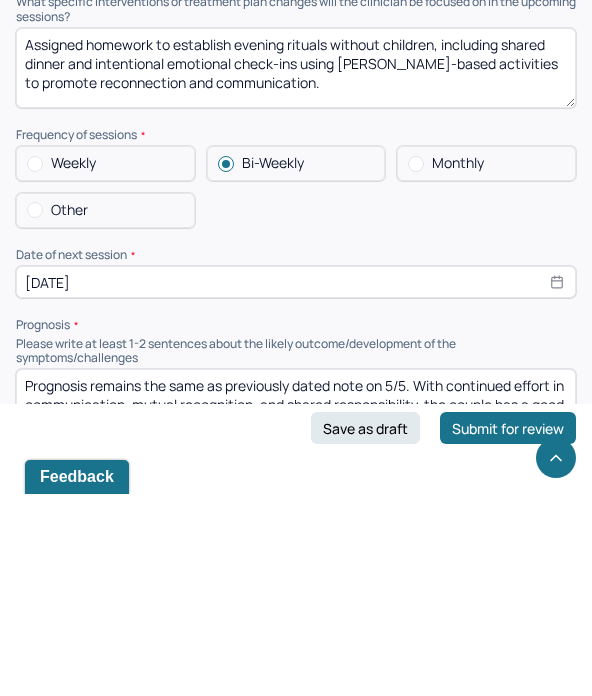 type on "Assigned homework to establish evening rituals without children, including shared dinner and intentional emotional check-ins using [PERSON_NAME]-based activities to promote reconnection and communication." 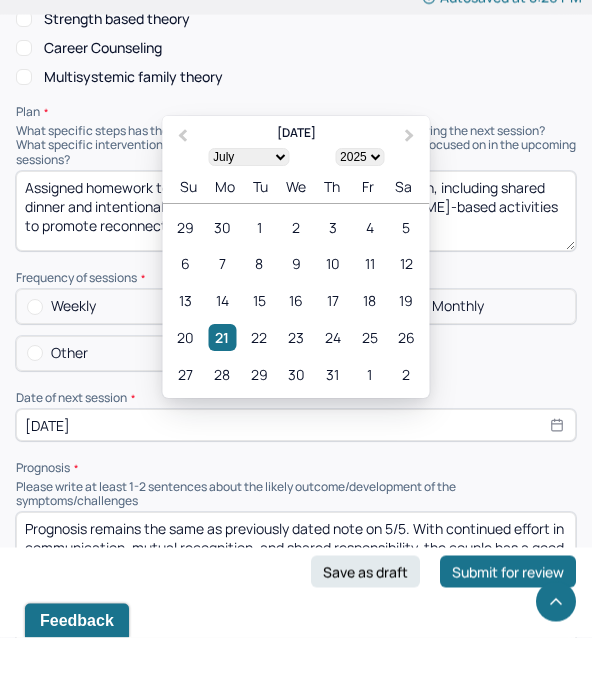 click on "January February March April May June July August September October November December" at bounding box center [248, 216] 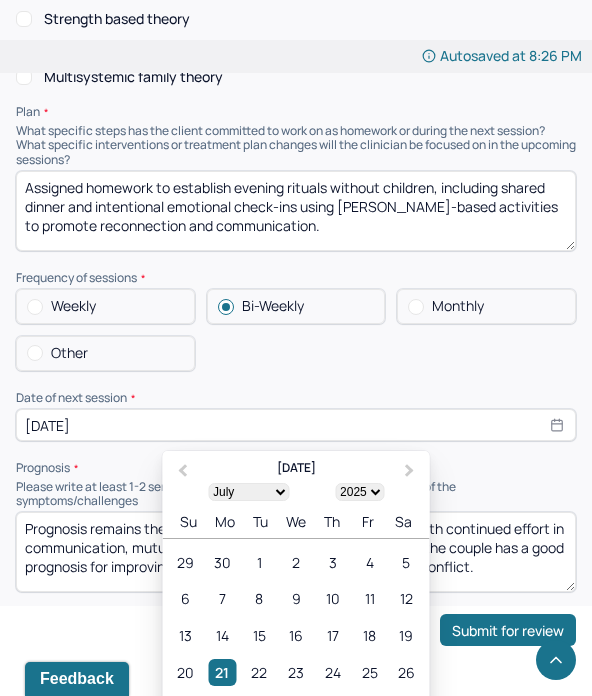 select on "7" 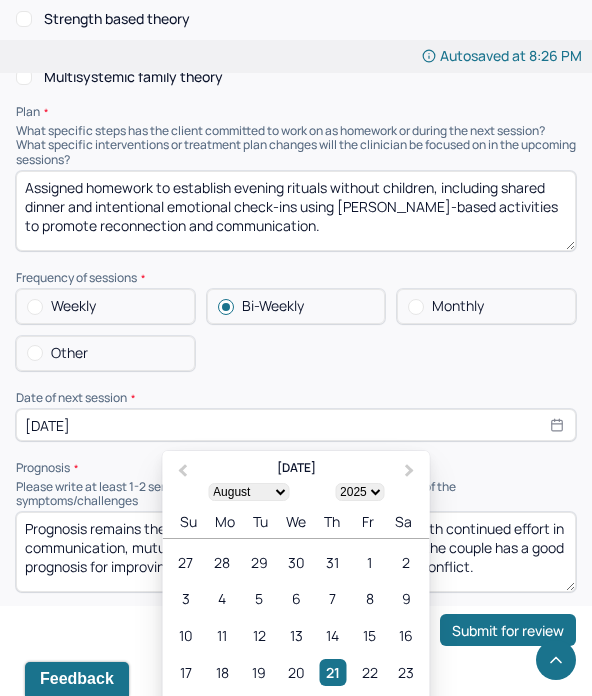 click on "4" at bounding box center [222, 599] 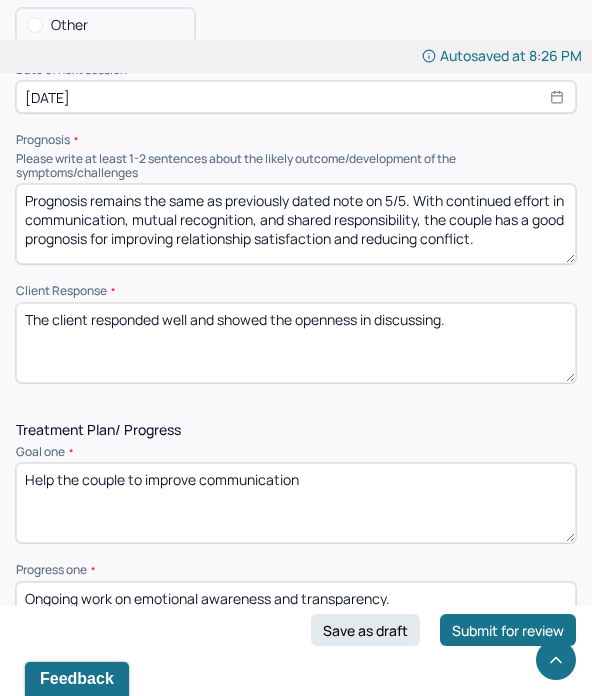 scroll, scrollTop: 3252, scrollLeft: 0, axis: vertical 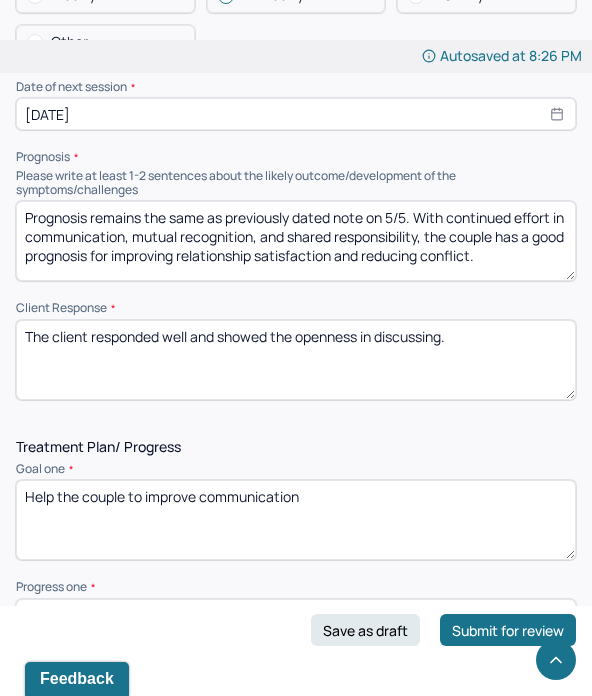 click on "The client responded well and showed the openness in discussing." at bounding box center (296, 360) 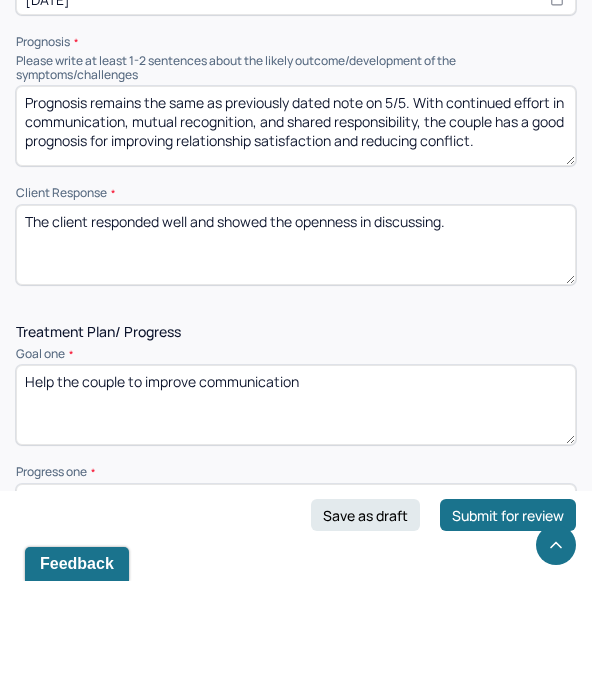 click on "The client responded well and showed the openness in discussing." at bounding box center (296, 360) 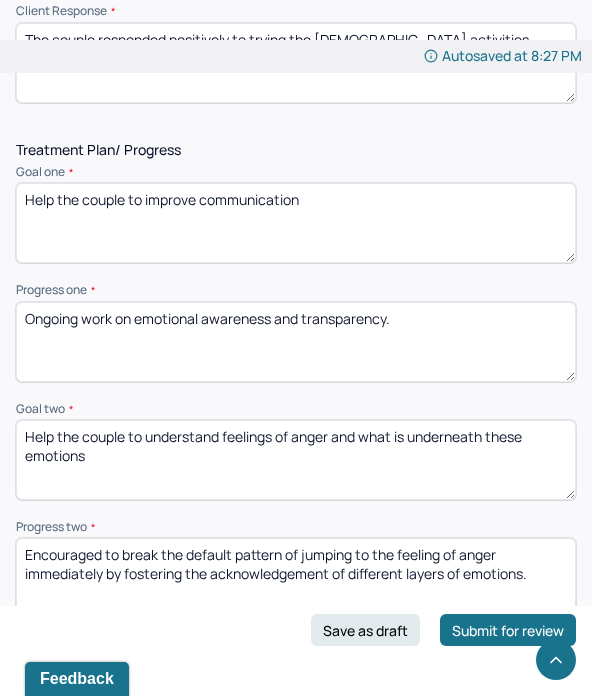 scroll, scrollTop: 3548, scrollLeft: 0, axis: vertical 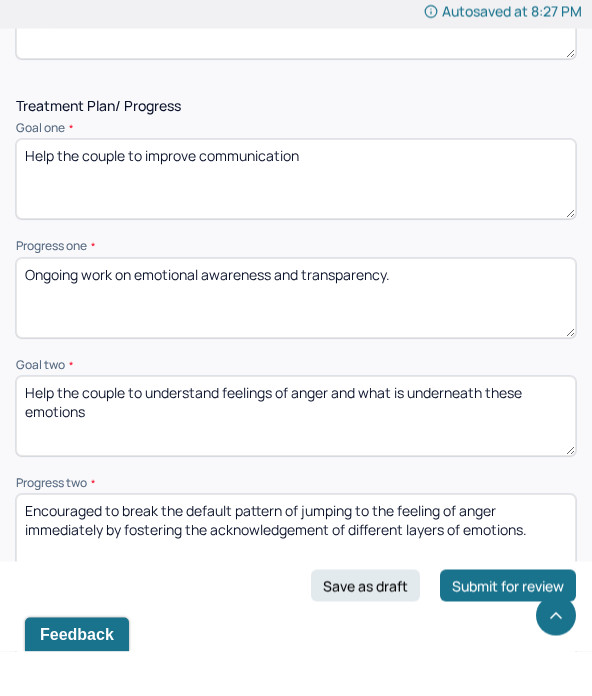 type on "The couple responded positively to trying the [DEMOGRAPHIC_DATA] activities." 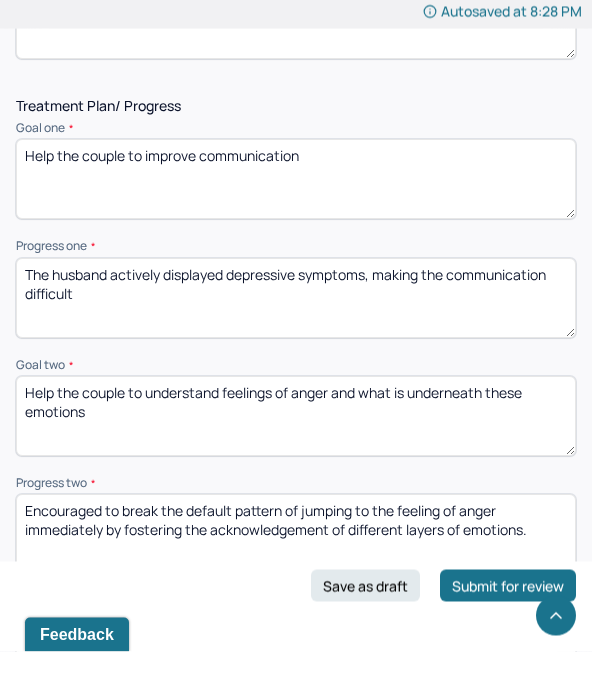 click on "The husband actively displayed depressive symptoms, making the communication difficult" at bounding box center [296, 343] 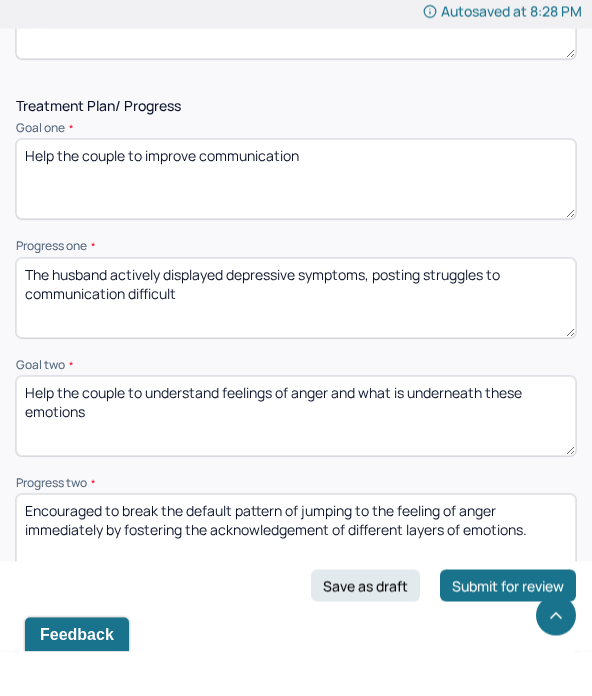 click on "The husband actively displayed depressive symptoms, posting struggles communication difficult" at bounding box center [296, 343] 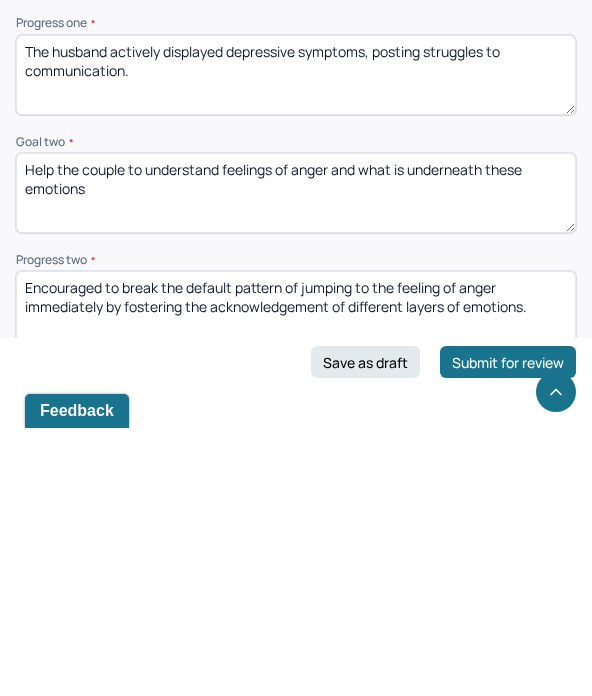 type on "The husband actively displayed depressive symptoms, posting struggles to communication." 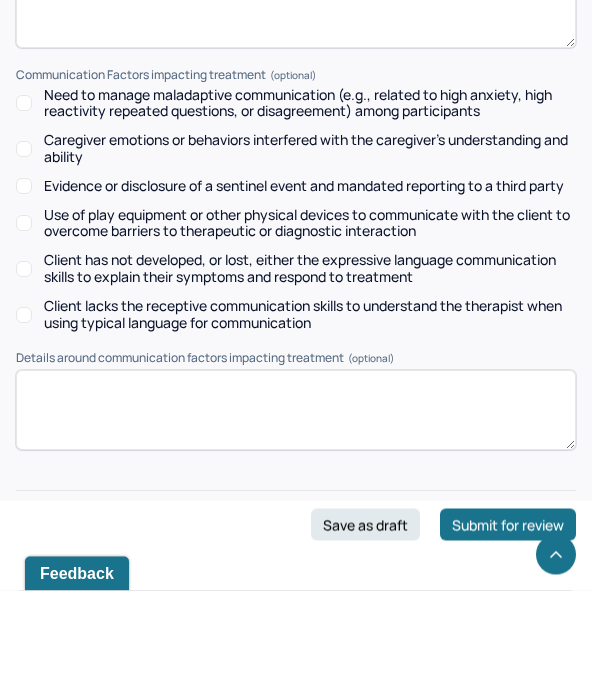 scroll, scrollTop: 4252, scrollLeft: 0, axis: vertical 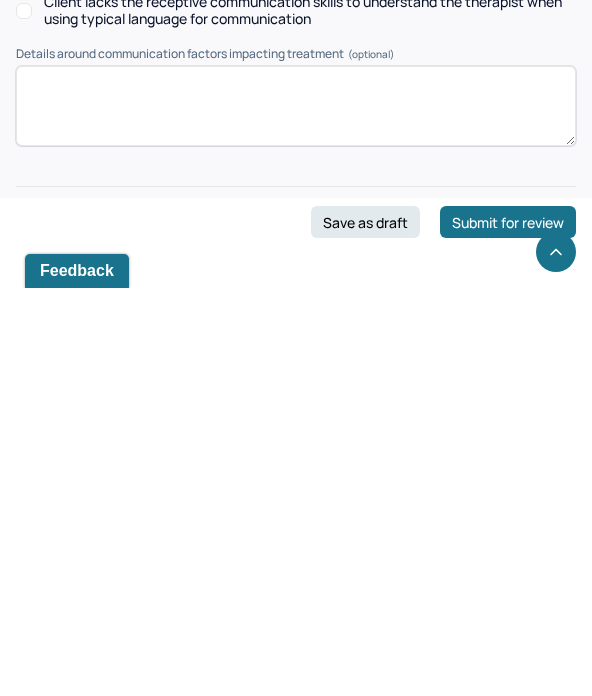 type on "The wife showed improvement on emotional understanding and support." 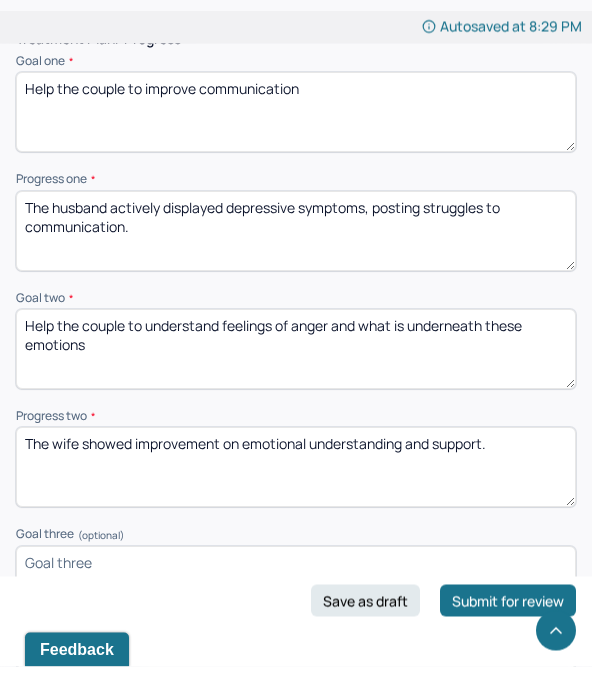 scroll, scrollTop: 3615, scrollLeft: 0, axis: vertical 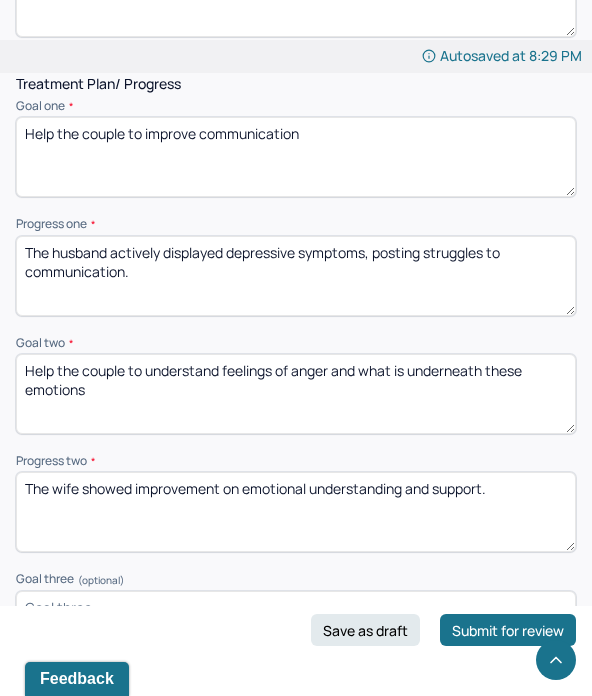 type on "Wz" 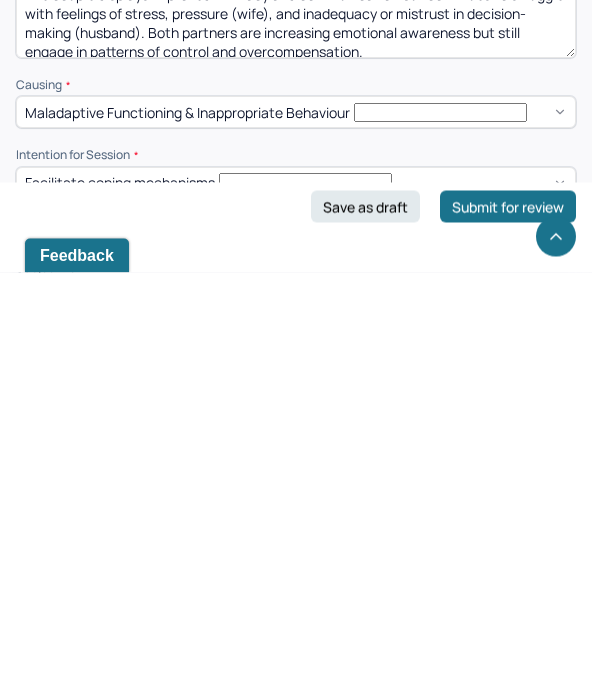 scroll, scrollTop: 925, scrollLeft: 0, axis: vertical 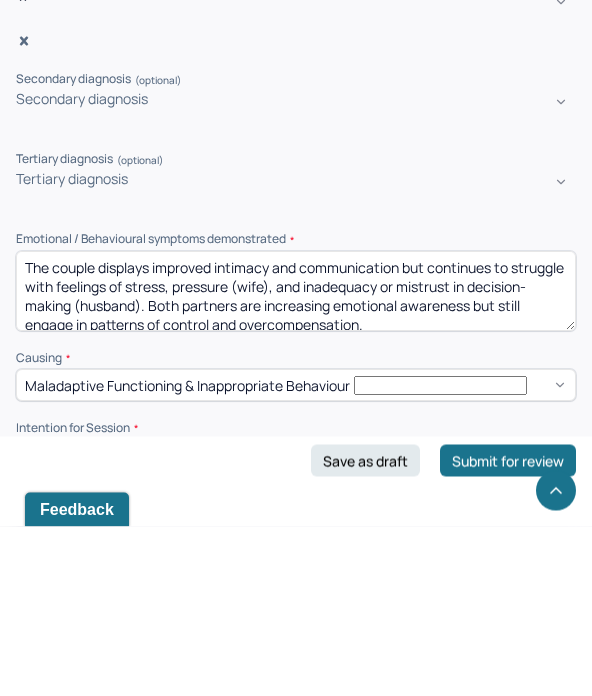 type on "The husband actively displayed withdrawal symptoms, posting struggles to communication." 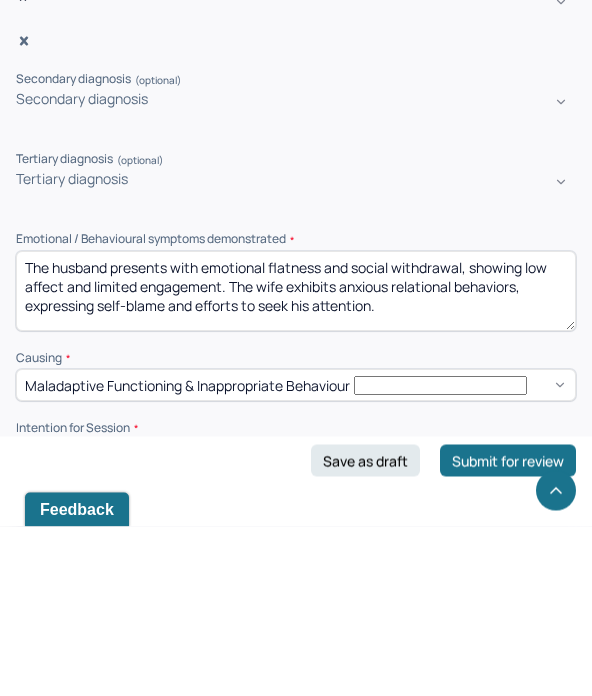 scroll, scrollTop: 1095, scrollLeft: 0, axis: vertical 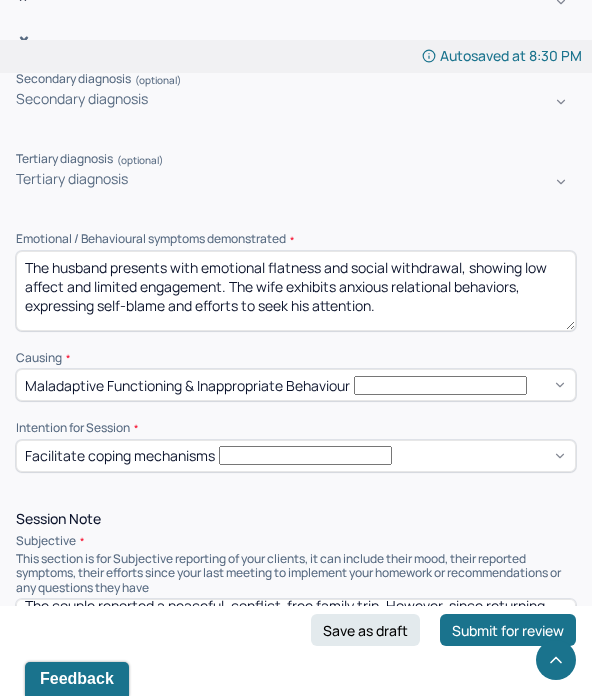 type on "The husband presents with emotional flatness and social withdrawal, showing low affect and limited engagement. The wife exhibits anxious relational behaviors, expressing self-blame and efforts to seek his attention." 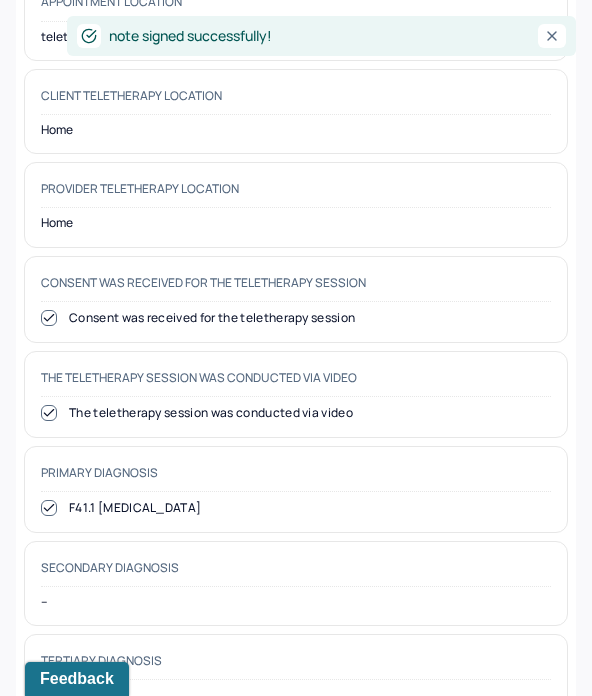 scroll, scrollTop: 0, scrollLeft: 0, axis: both 